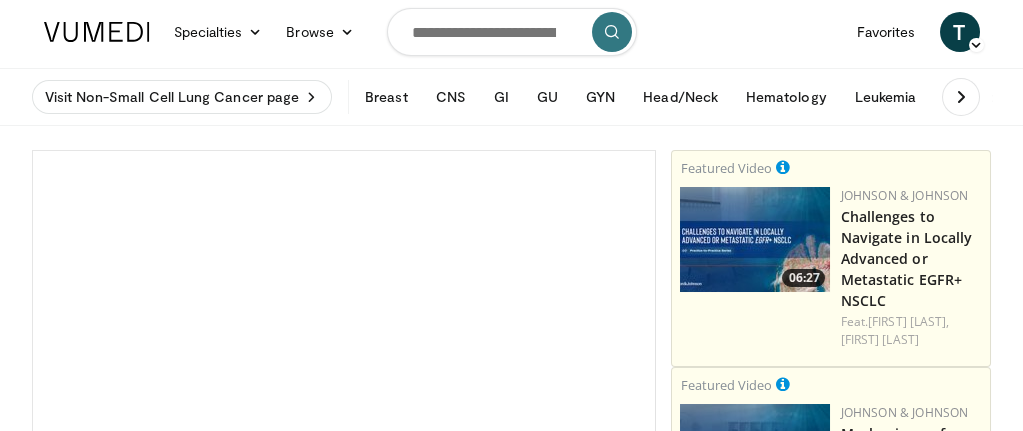 scroll, scrollTop: 100, scrollLeft: 0, axis: vertical 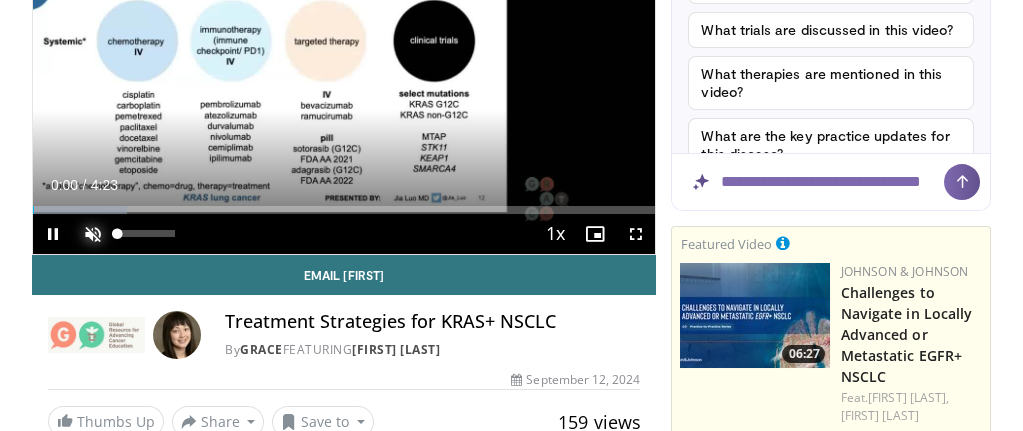 click at bounding box center [93, 234] 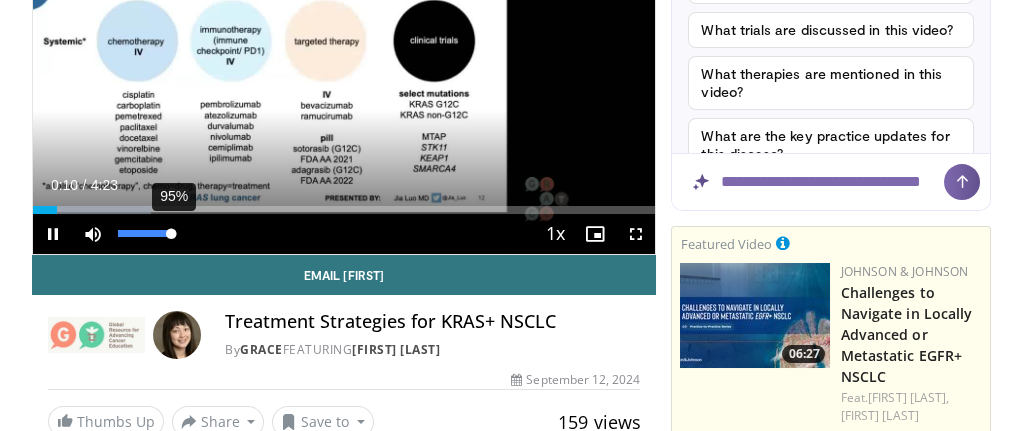 drag, startPoint x: 158, startPoint y: 225, endPoint x: 171, endPoint y: 228, distance: 13.341664 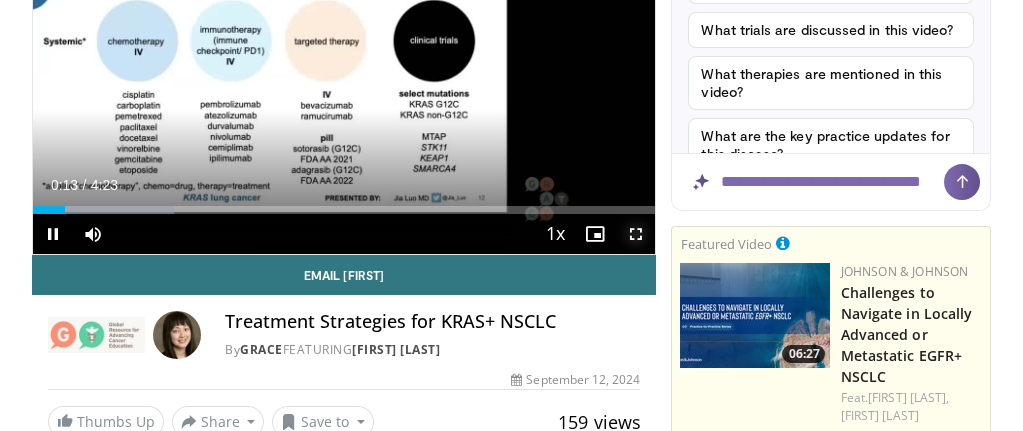 click at bounding box center (635, 234) 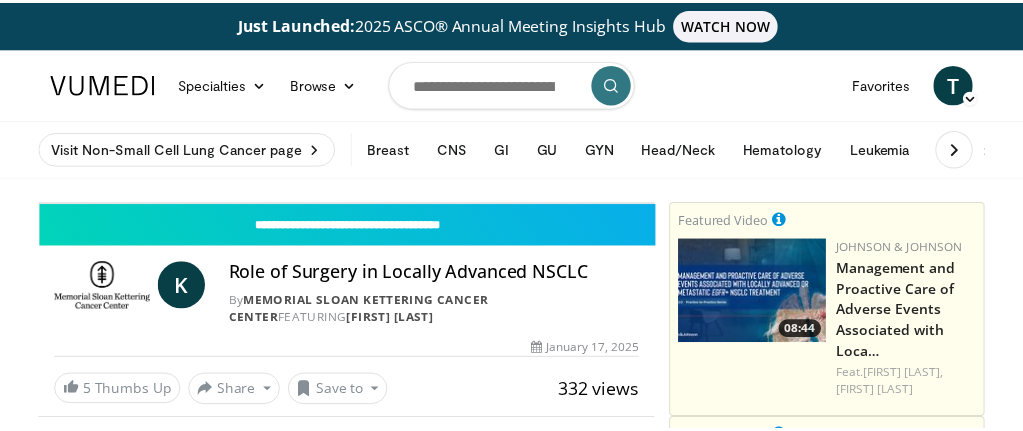scroll, scrollTop: 0, scrollLeft: 0, axis: both 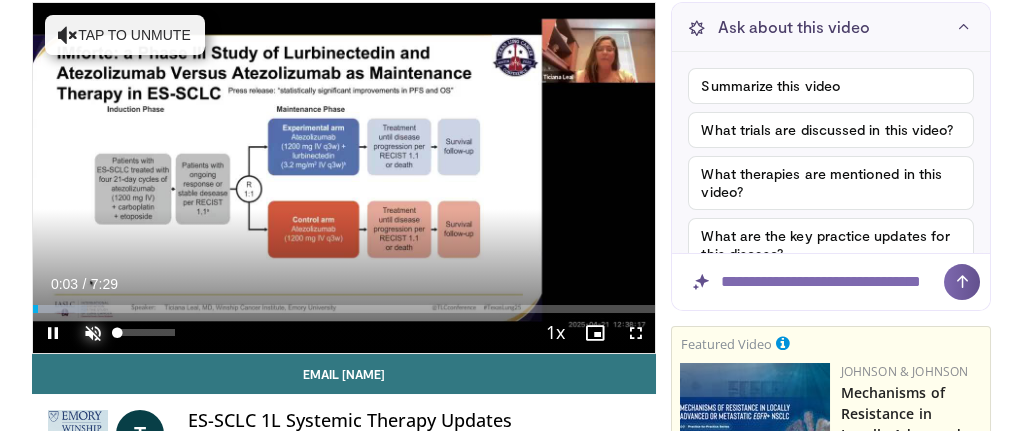 click at bounding box center [93, 333] 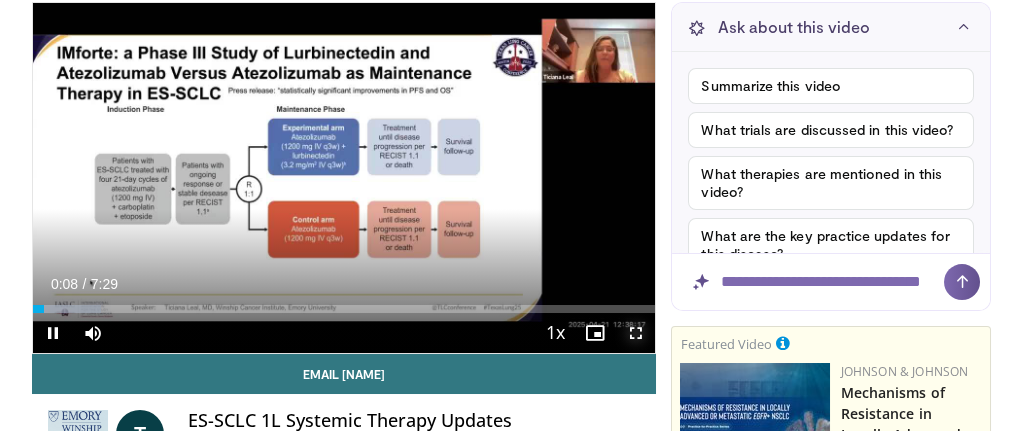 click at bounding box center (635, 333) 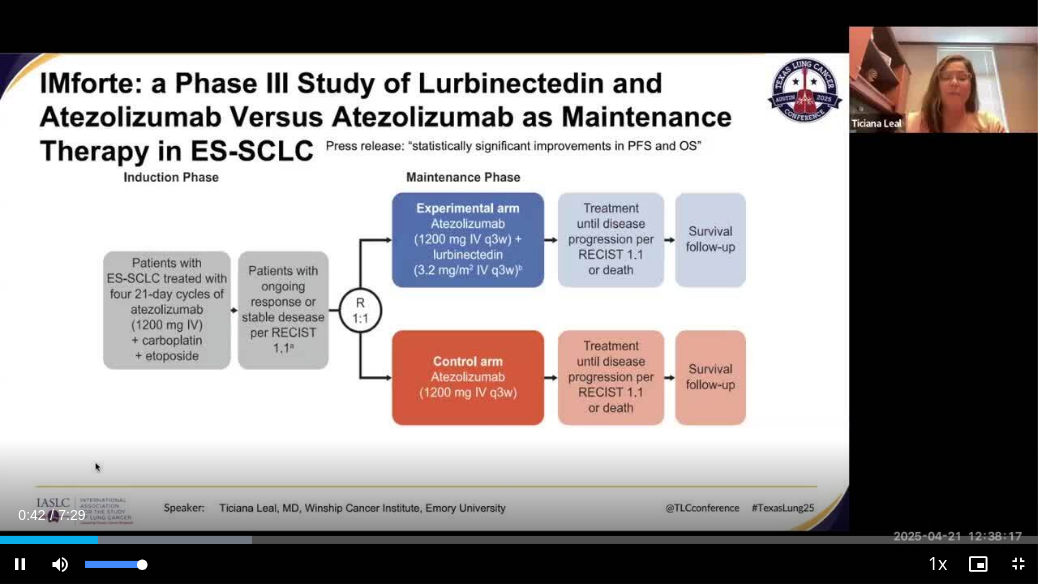 drag, startPoint x: 136, startPoint y: 564, endPoint x: 162, endPoint y: 569, distance: 26.476404 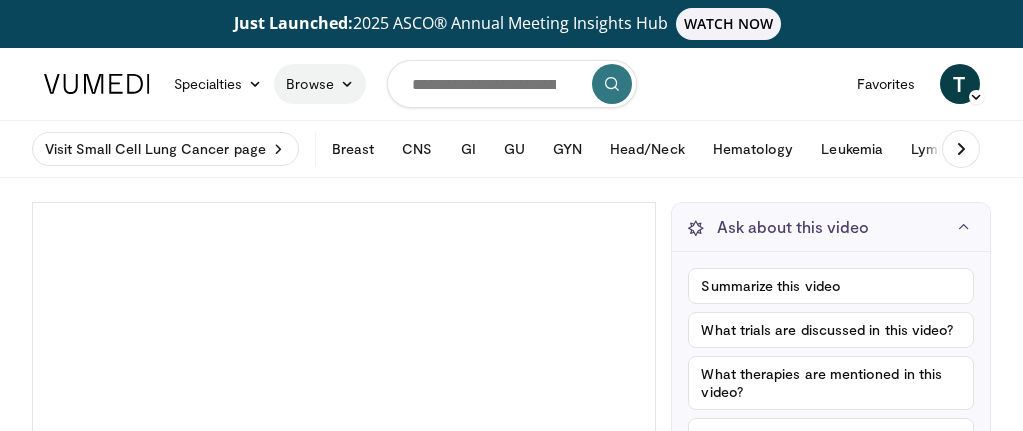 scroll, scrollTop: 0, scrollLeft: 0, axis: both 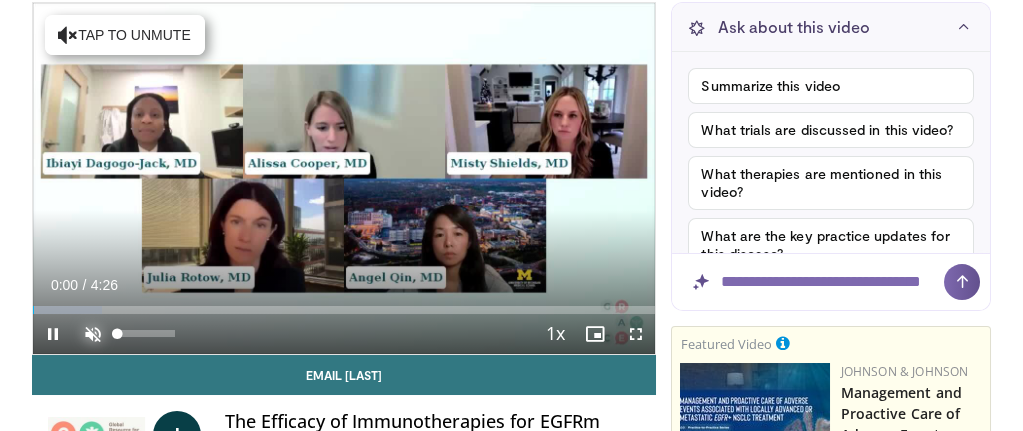 click at bounding box center [93, 334] 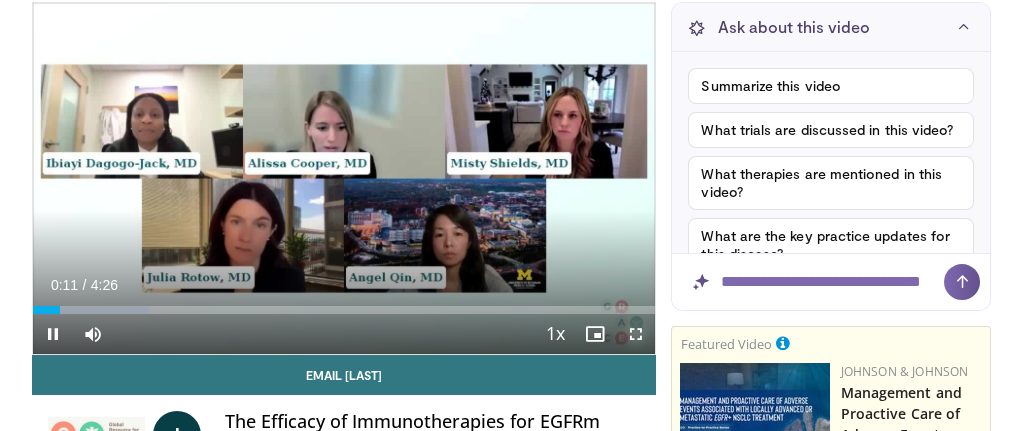 click at bounding box center [635, 334] 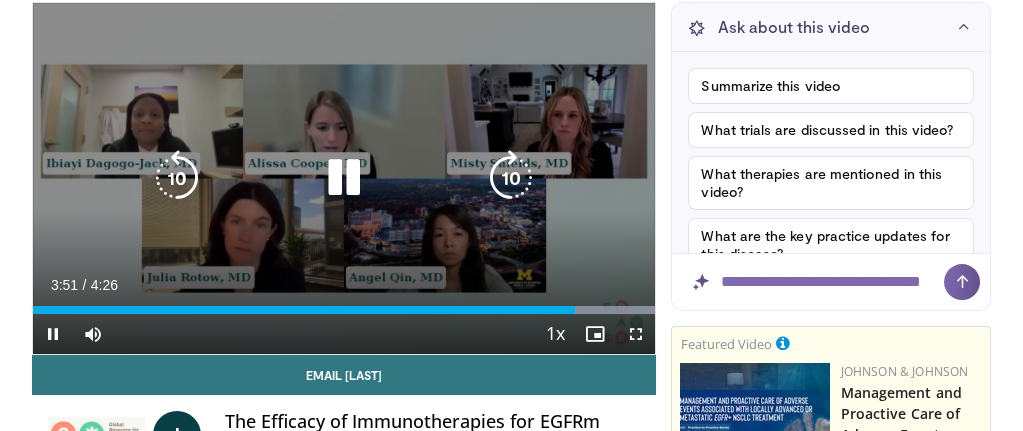 click on "10 seconds
Tap to unmute" at bounding box center (344, 178) 